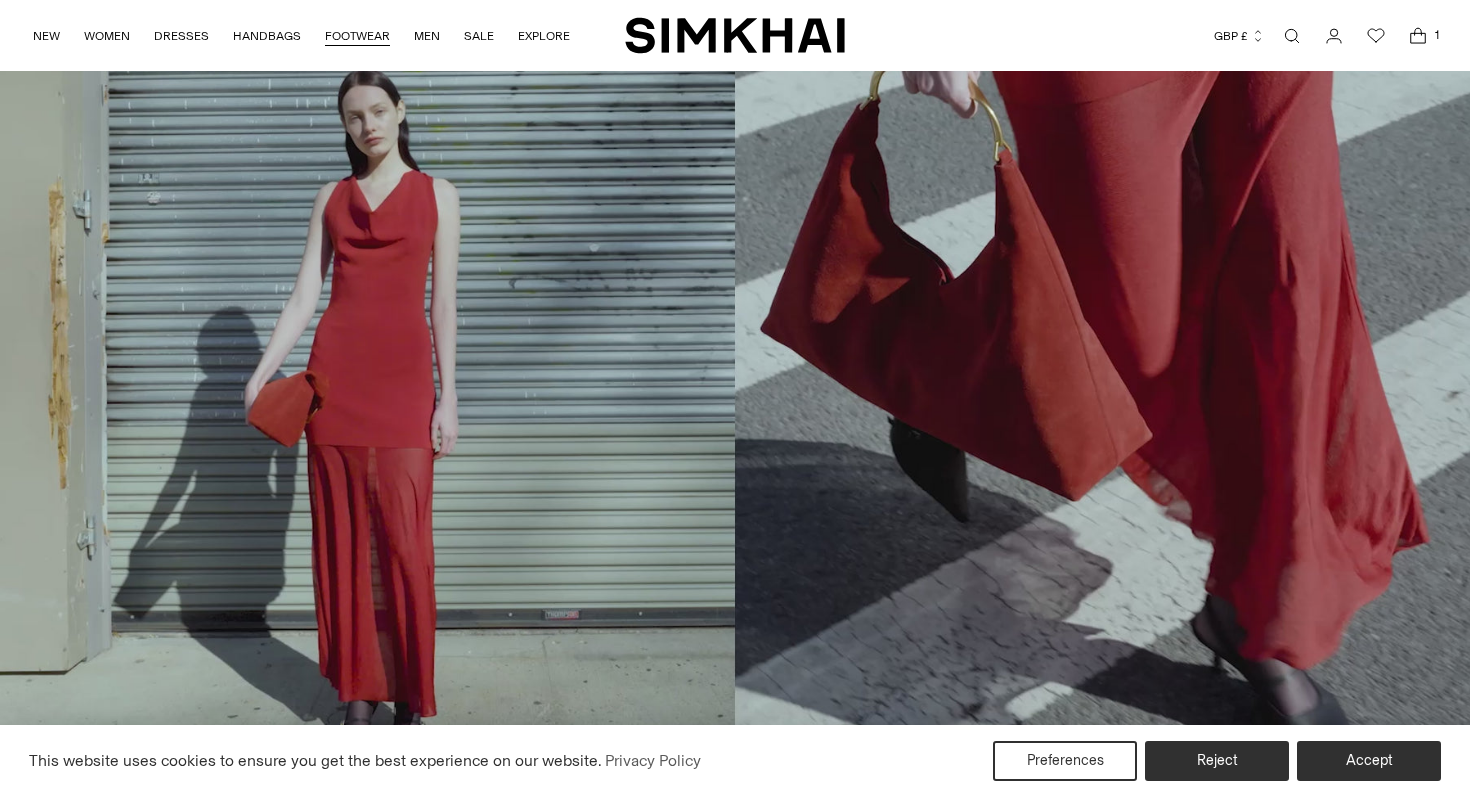 scroll, scrollTop: 0, scrollLeft: 0, axis: both 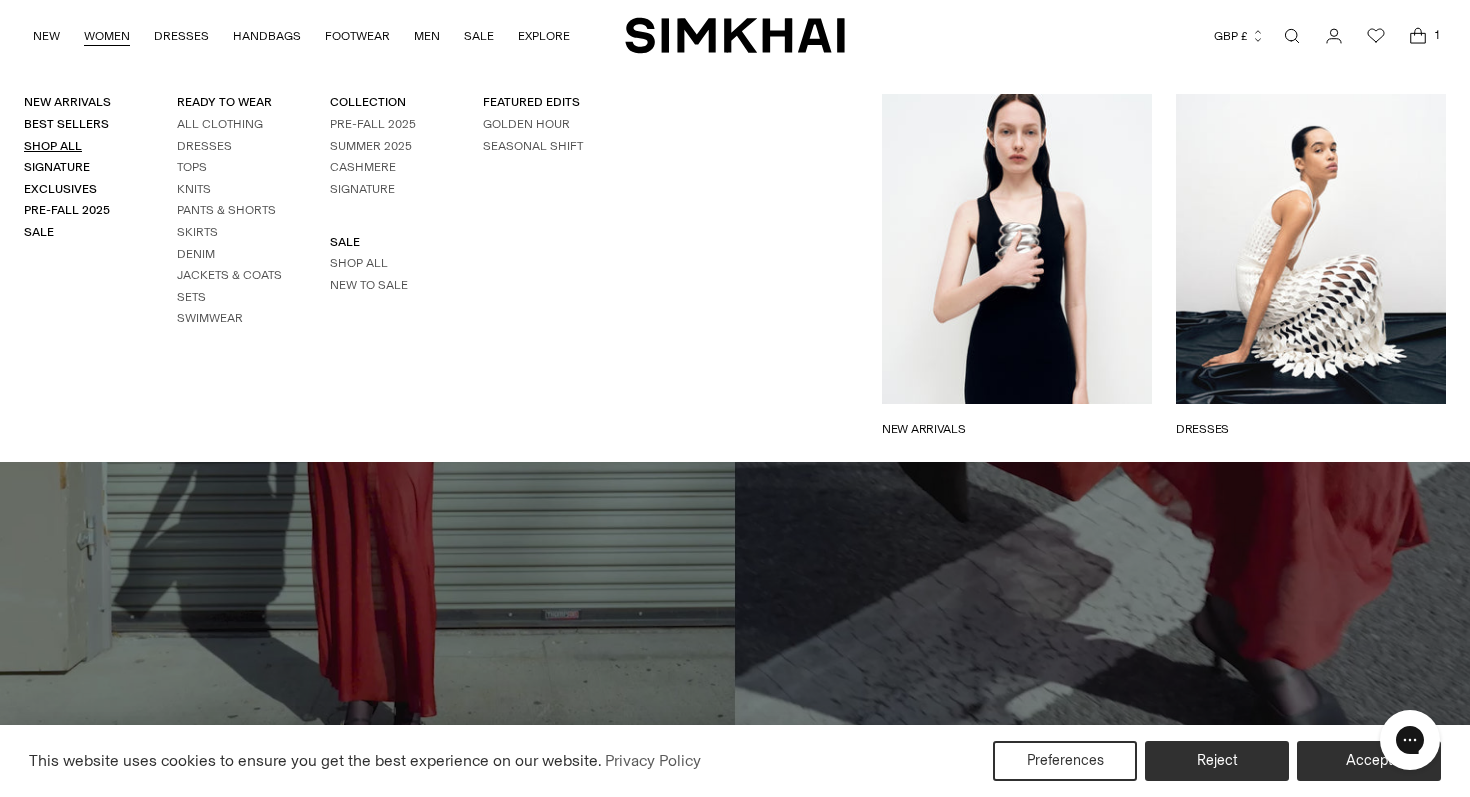 click on "Shop All" at bounding box center (53, 146) 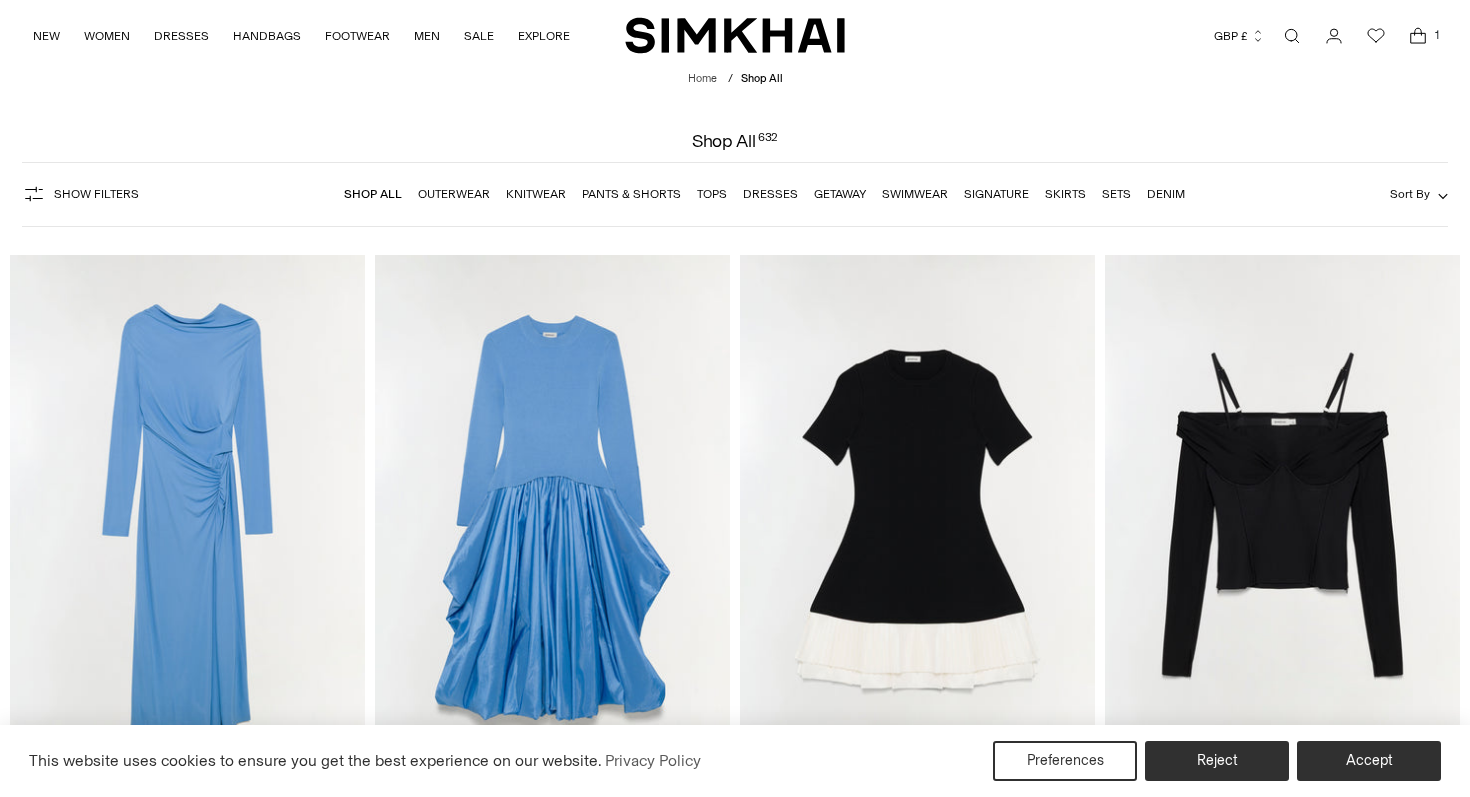 scroll, scrollTop: 0, scrollLeft: 0, axis: both 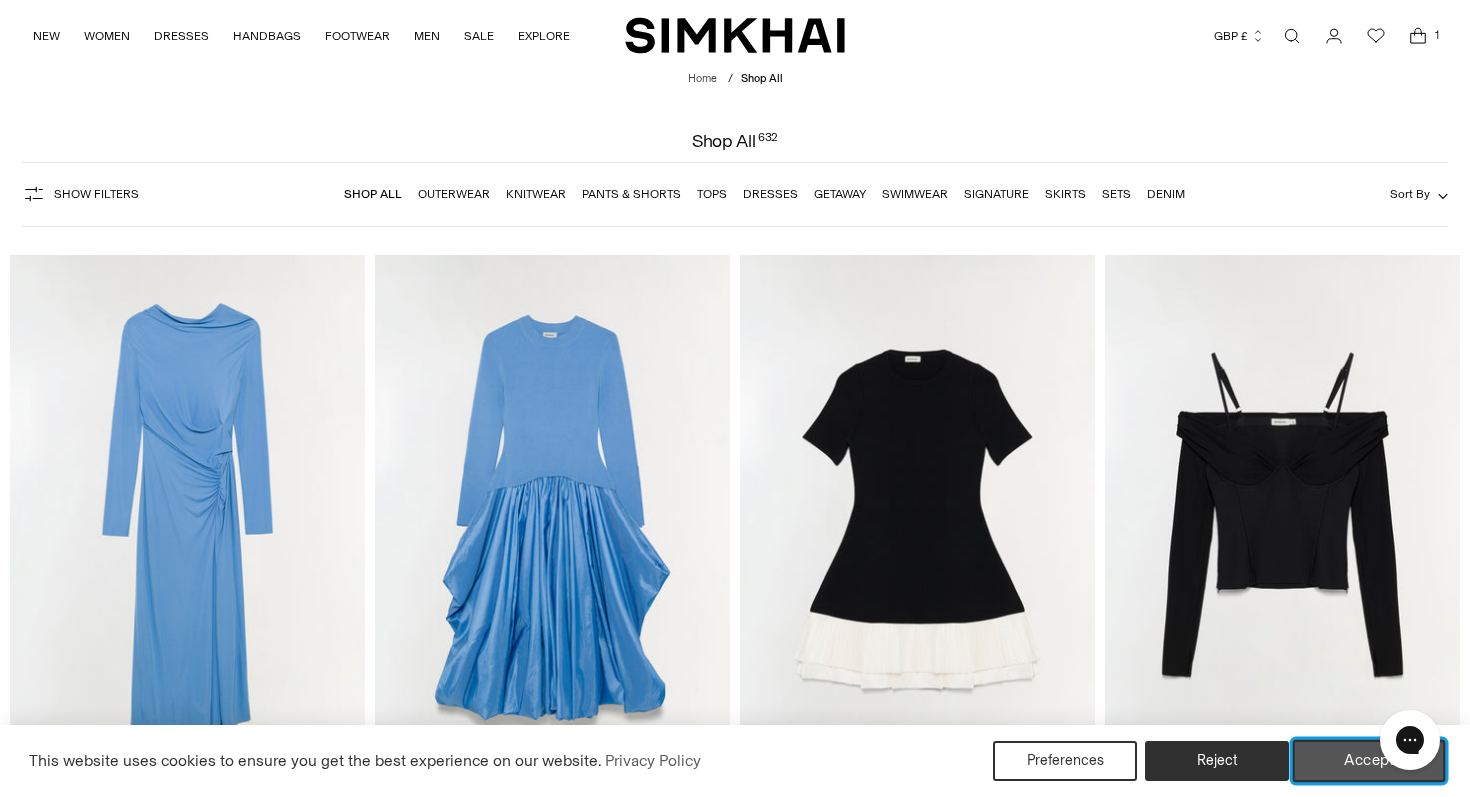 click on "Accept" at bounding box center (1369, 761) 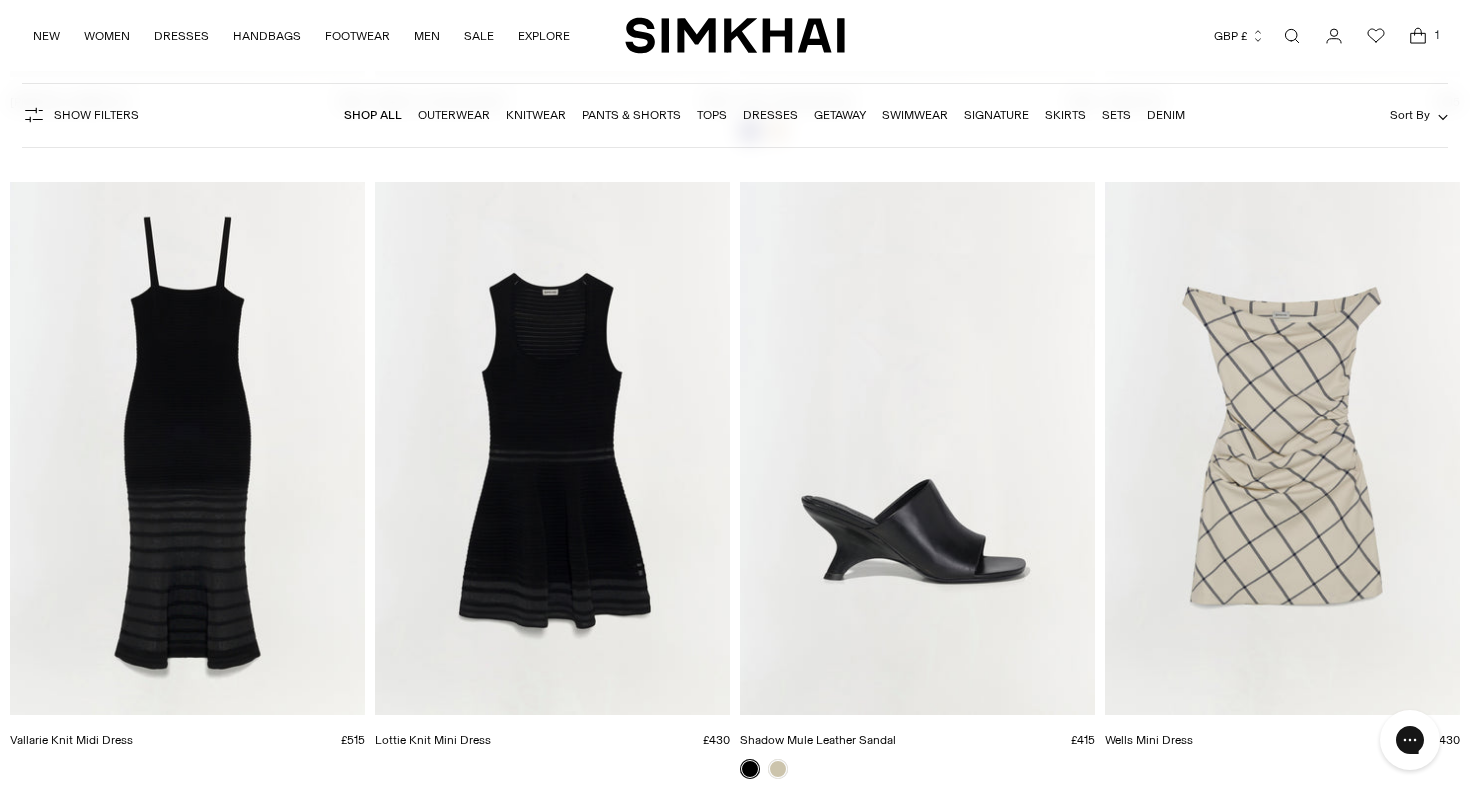 scroll, scrollTop: 21095, scrollLeft: 0, axis: vertical 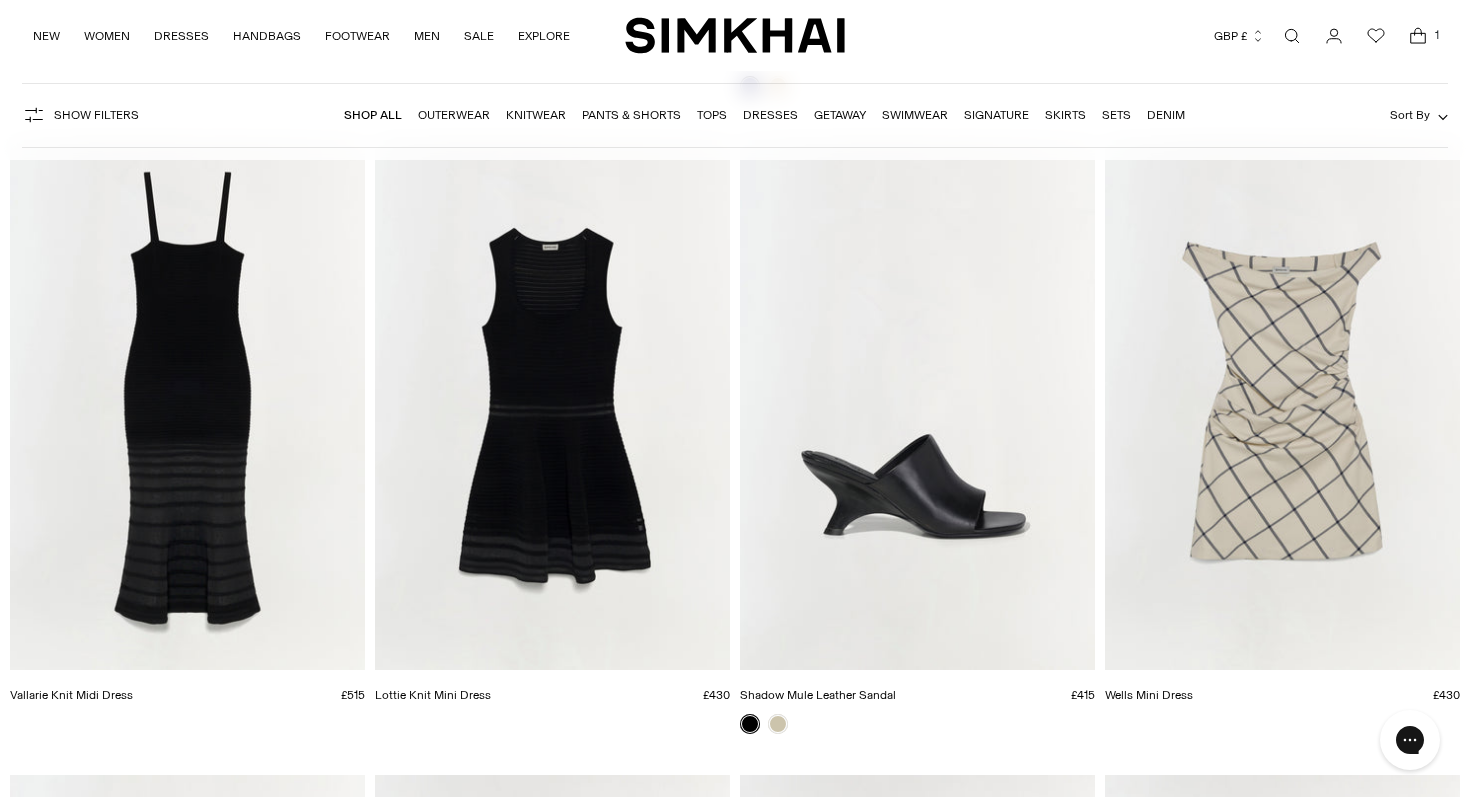 click at bounding box center [0, 0] 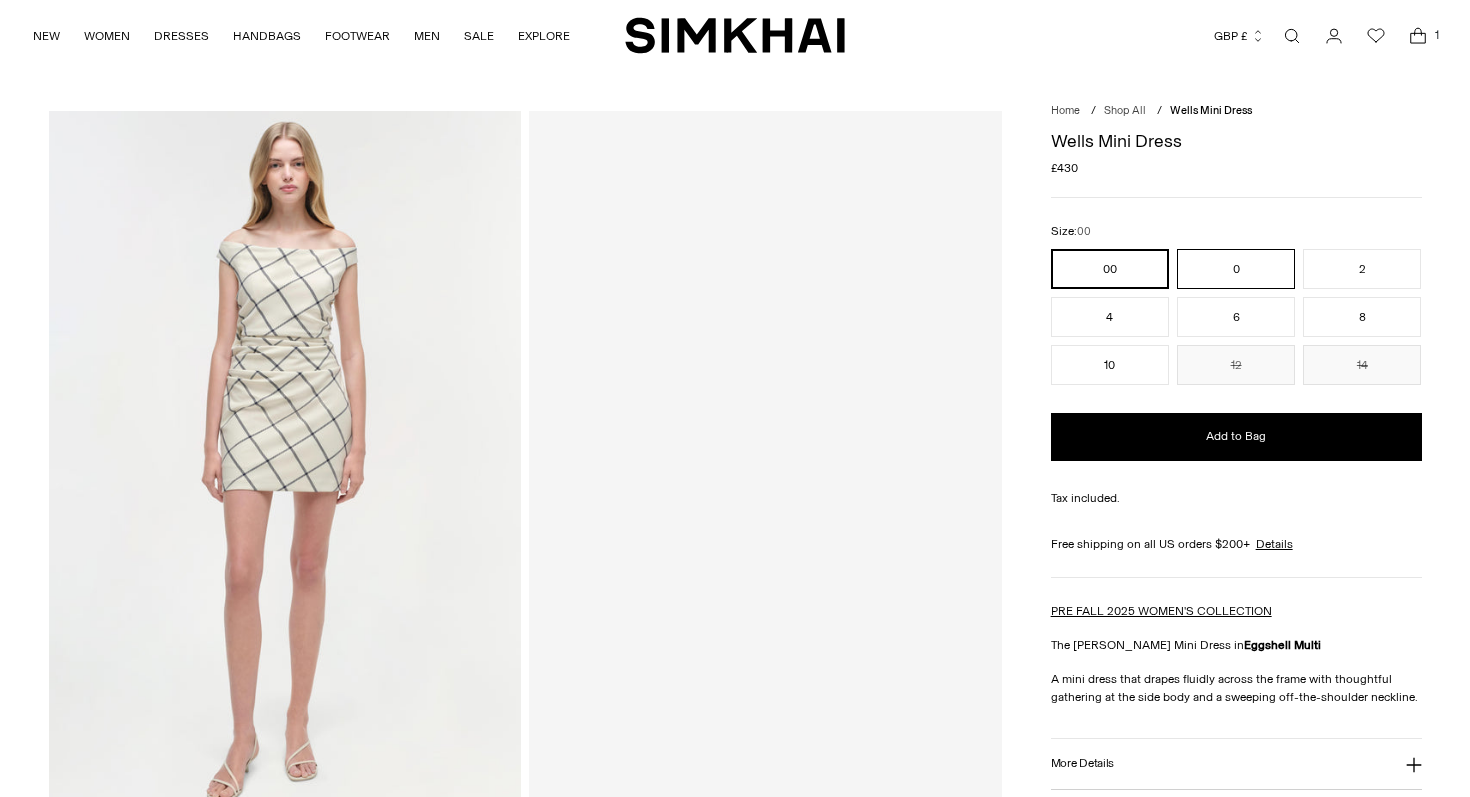 scroll, scrollTop: 0, scrollLeft: 0, axis: both 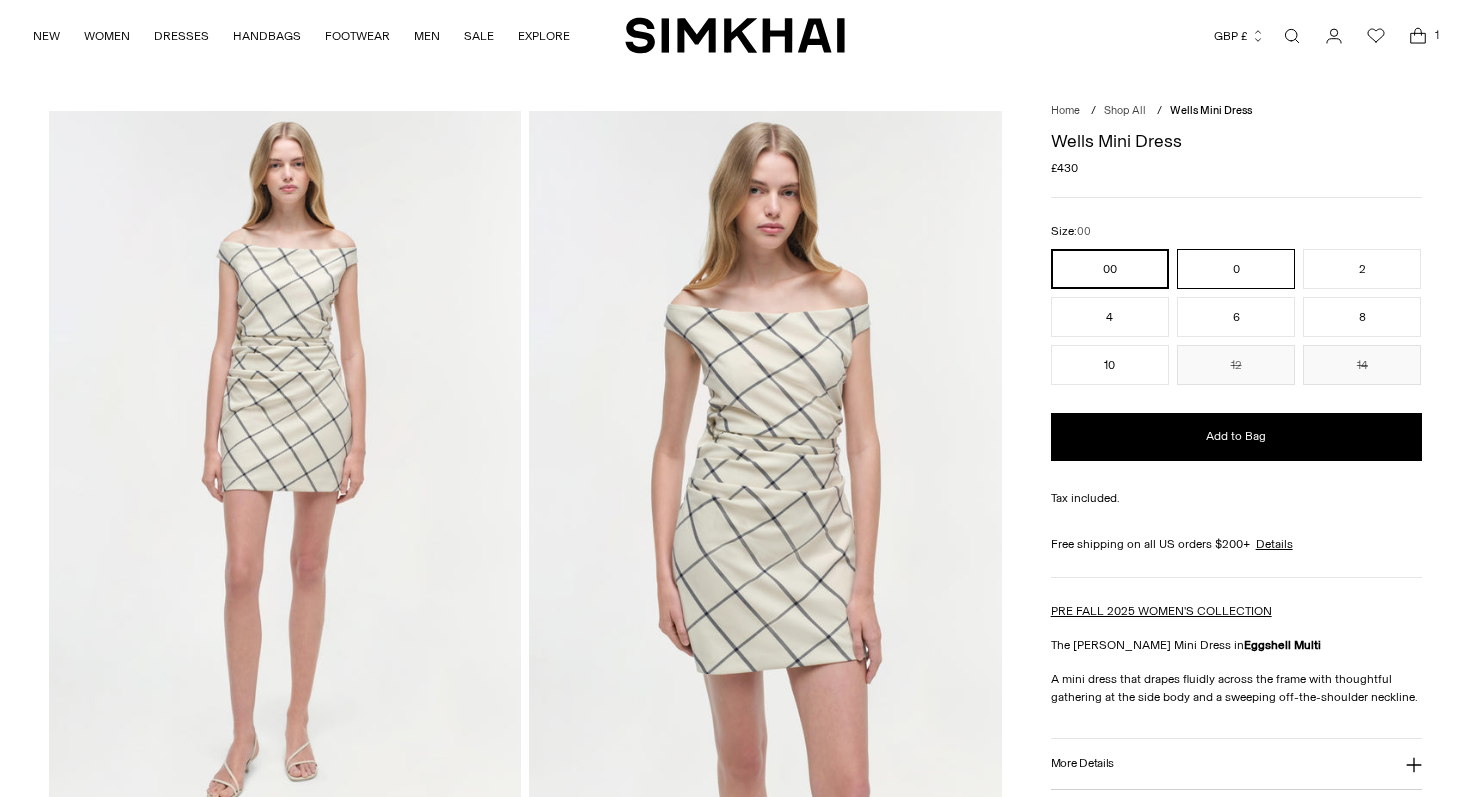click on "0" at bounding box center (1236, 269) 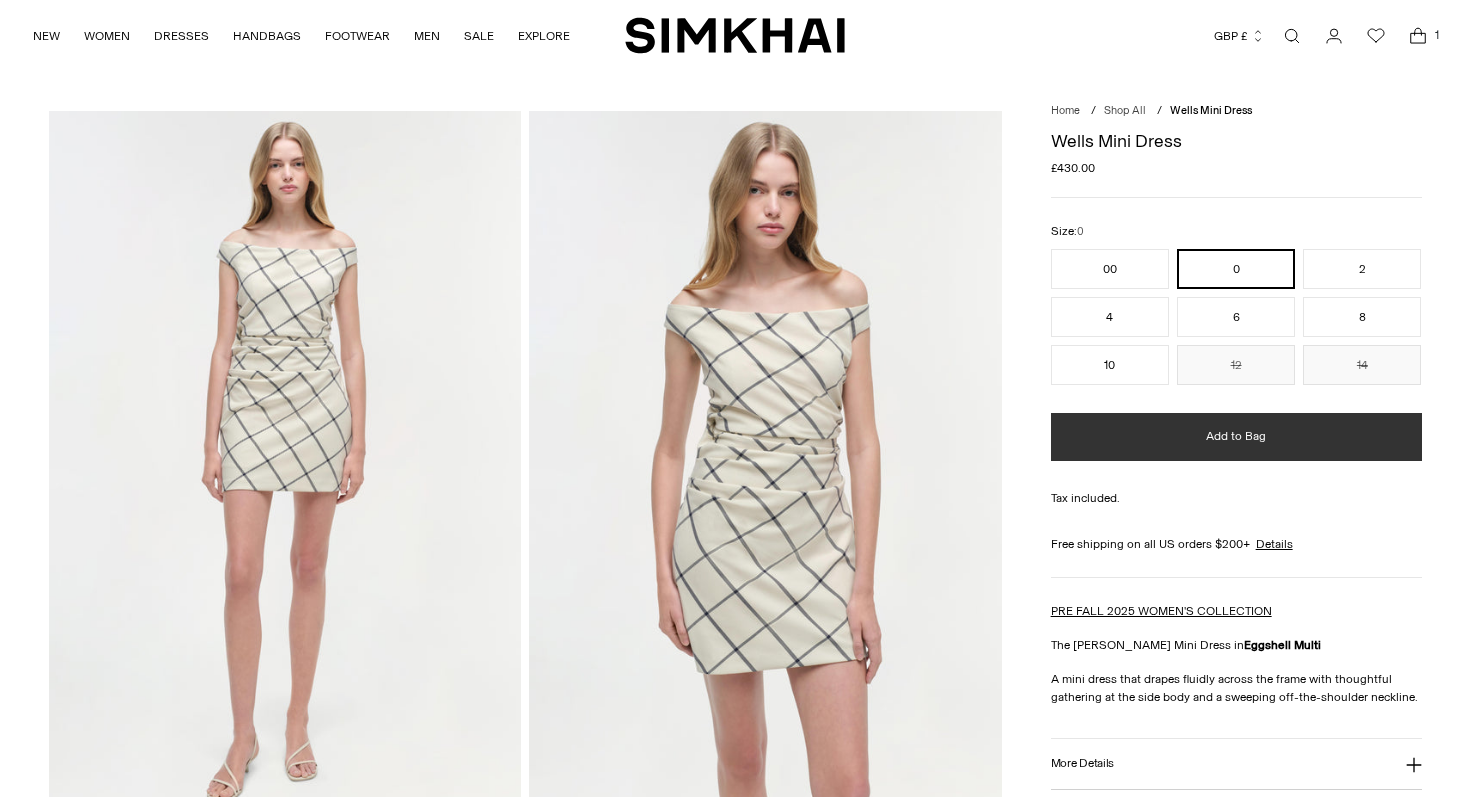 click on "Add to Bag" at bounding box center (1236, 437) 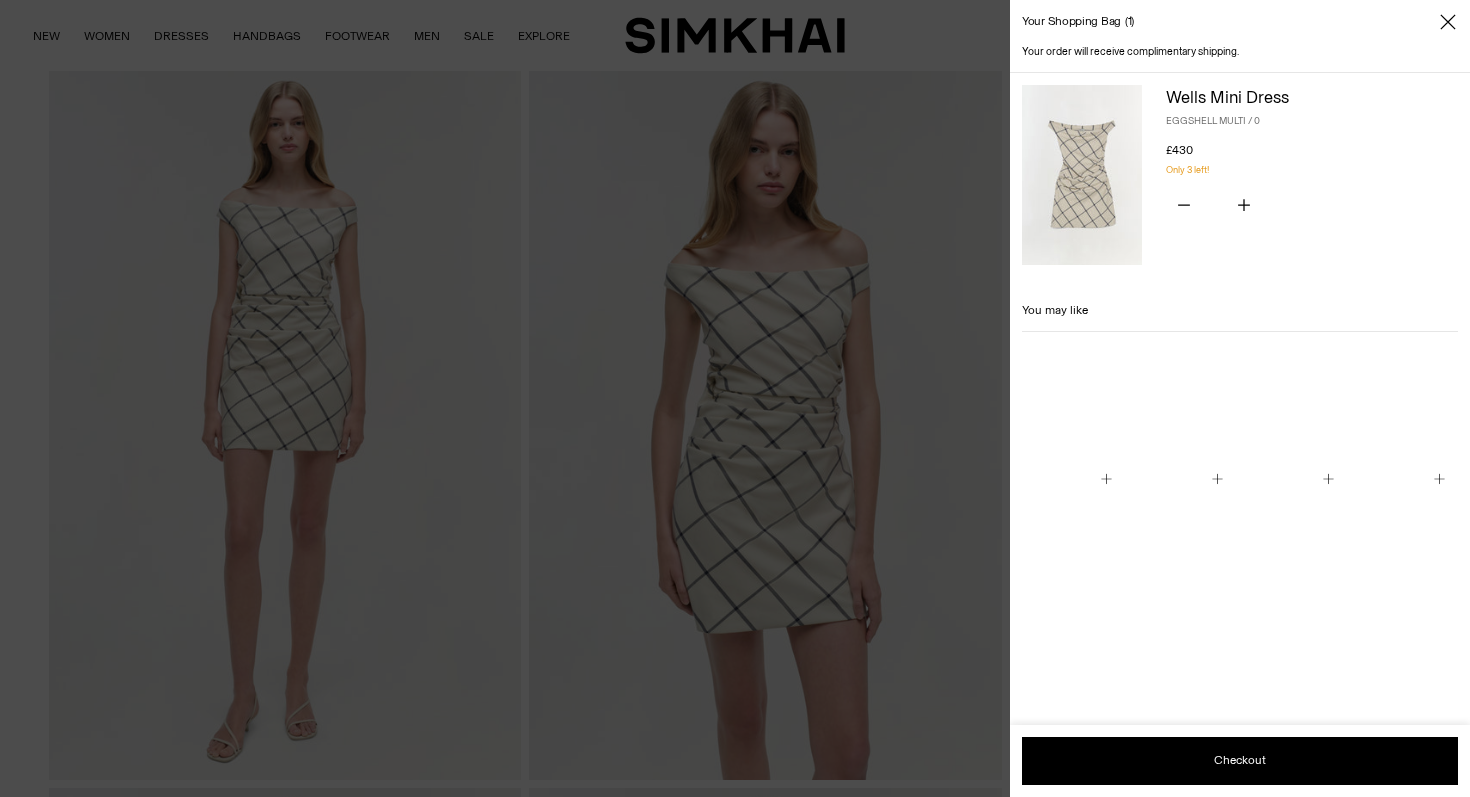 scroll, scrollTop: 30, scrollLeft: 0, axis: vertical 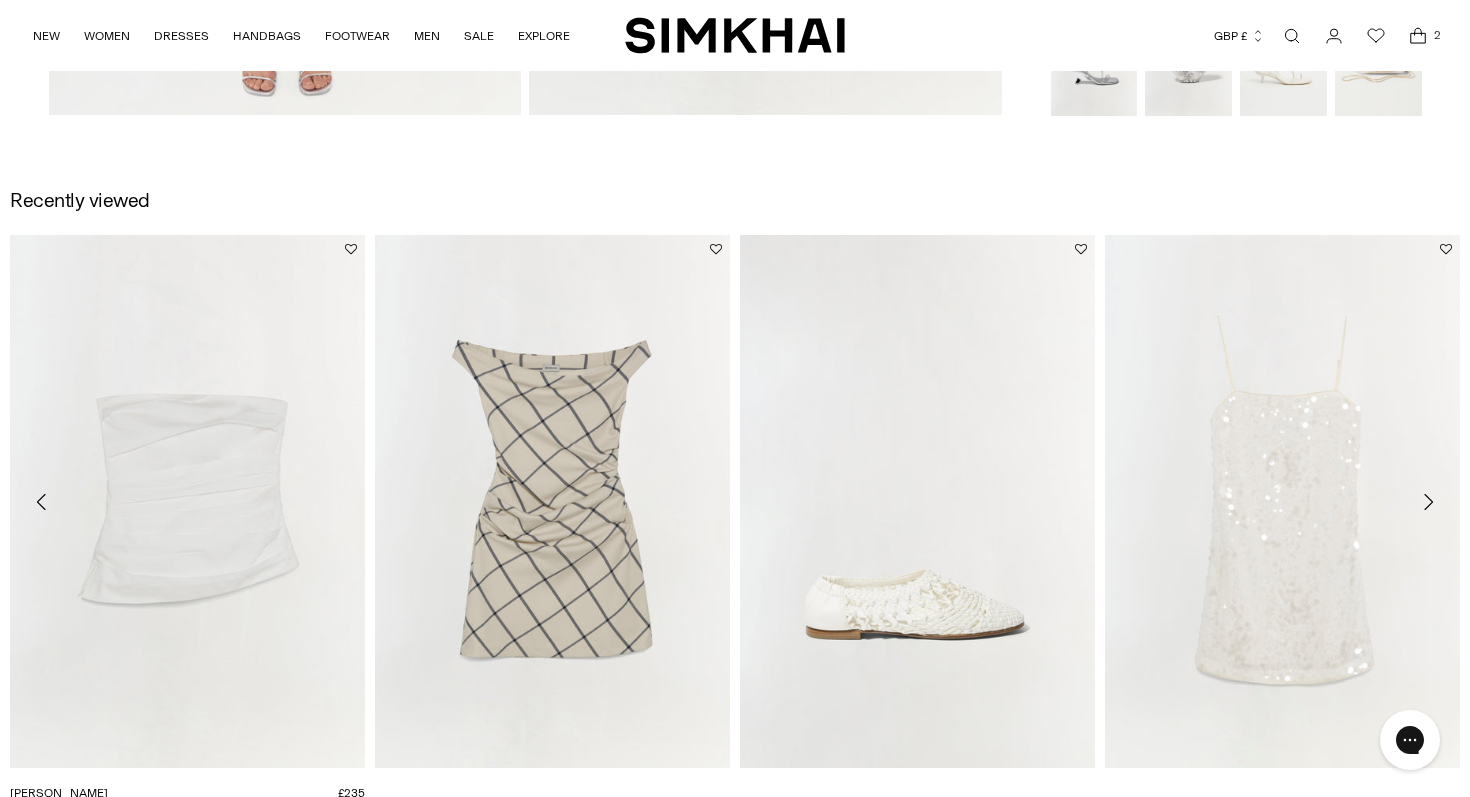 click at bounding box center [0, 0] 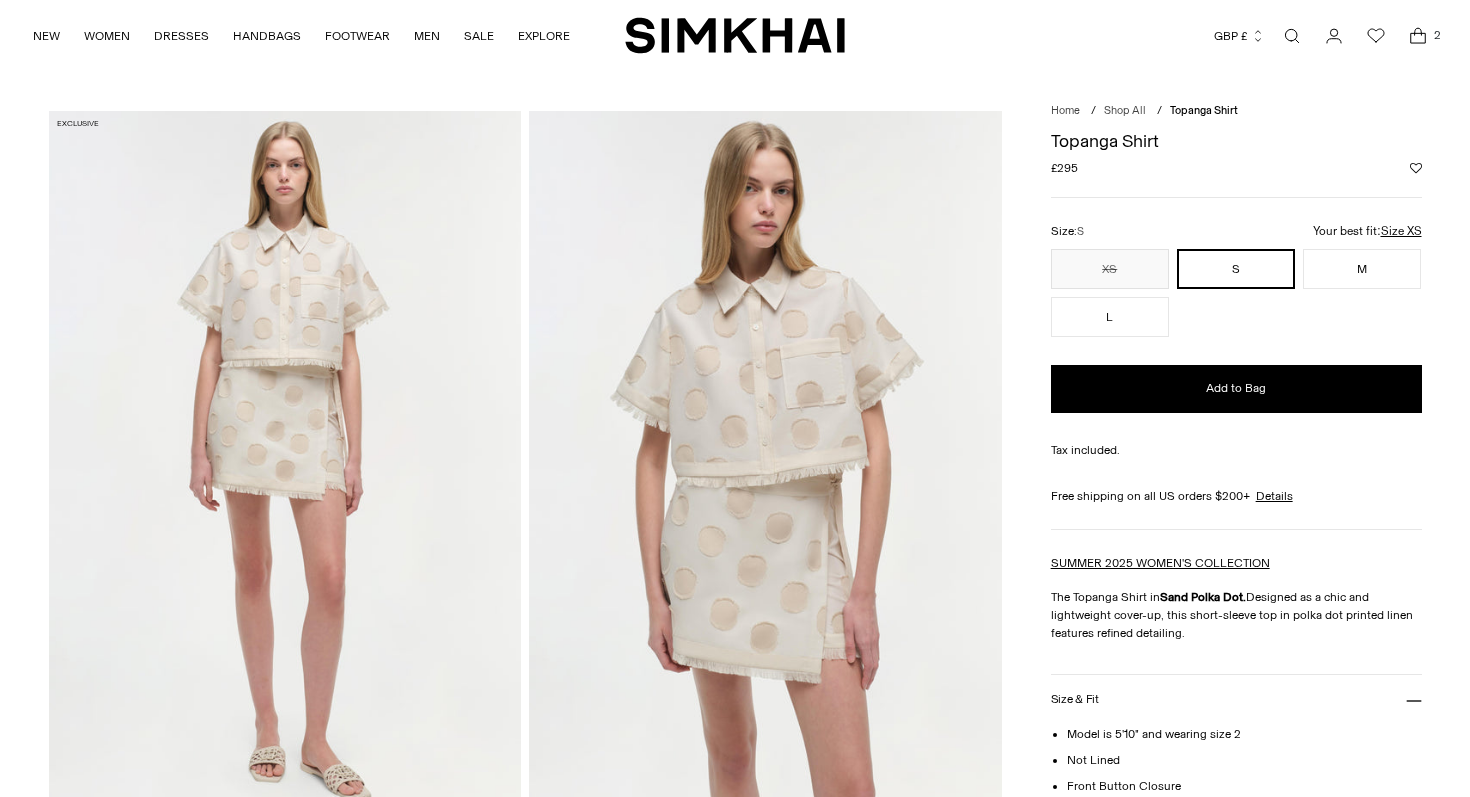 scroll, scrollTop: 0, scrollLeft: 0, axis: both 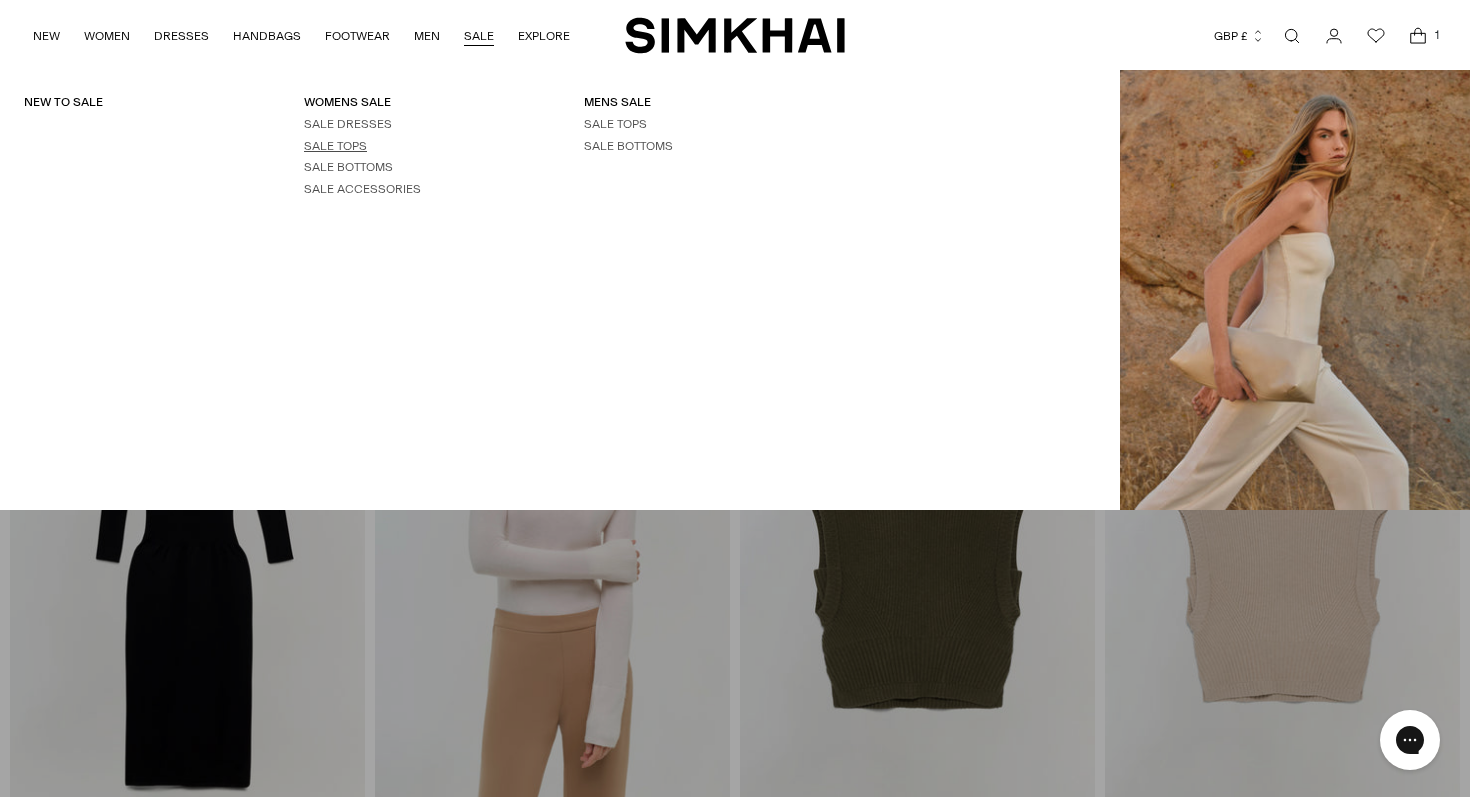 click on "SALE TOPS" at bounding box center [335, 146] 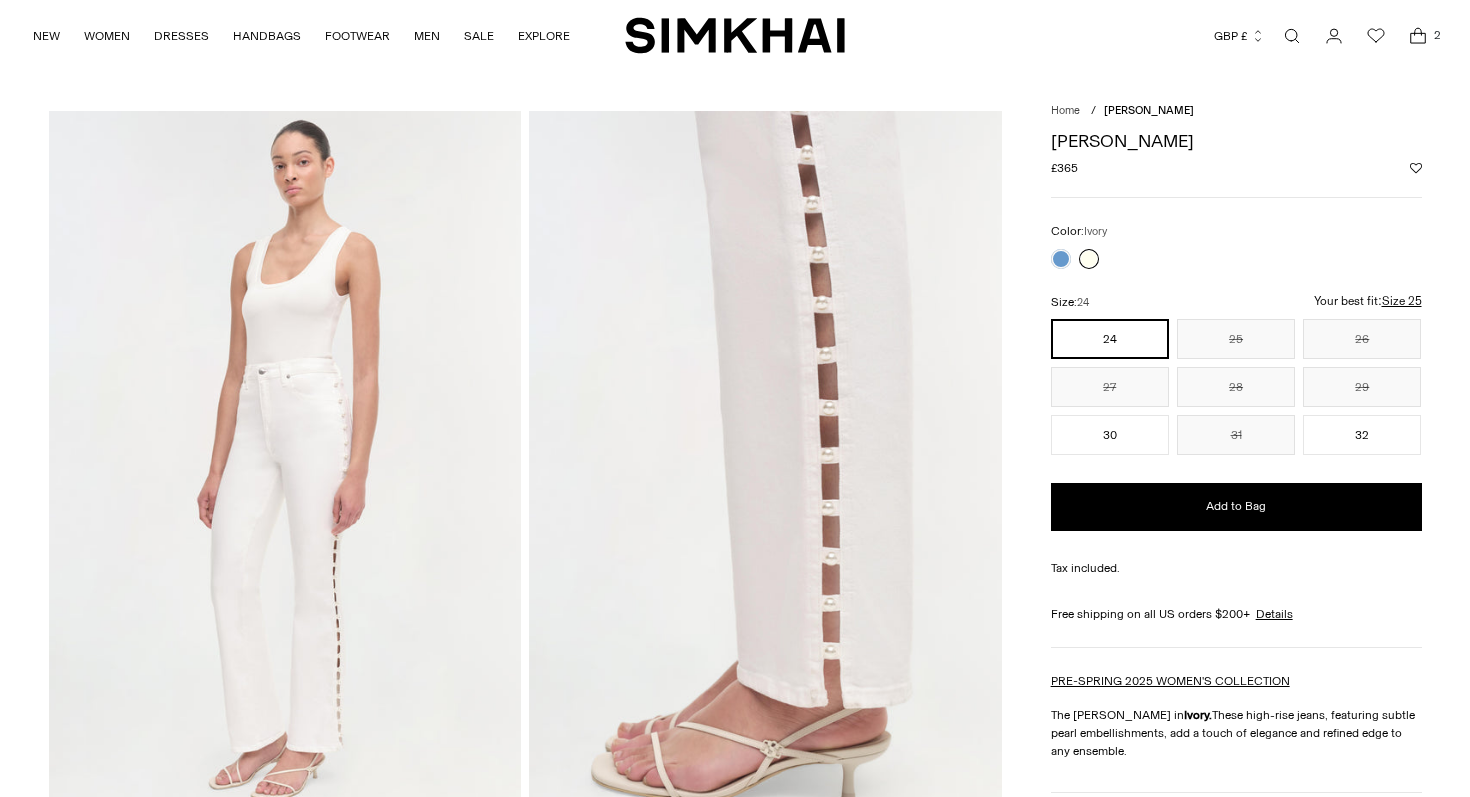 scroll, scrollTop: 0, scrollLeft: 0, axis: both 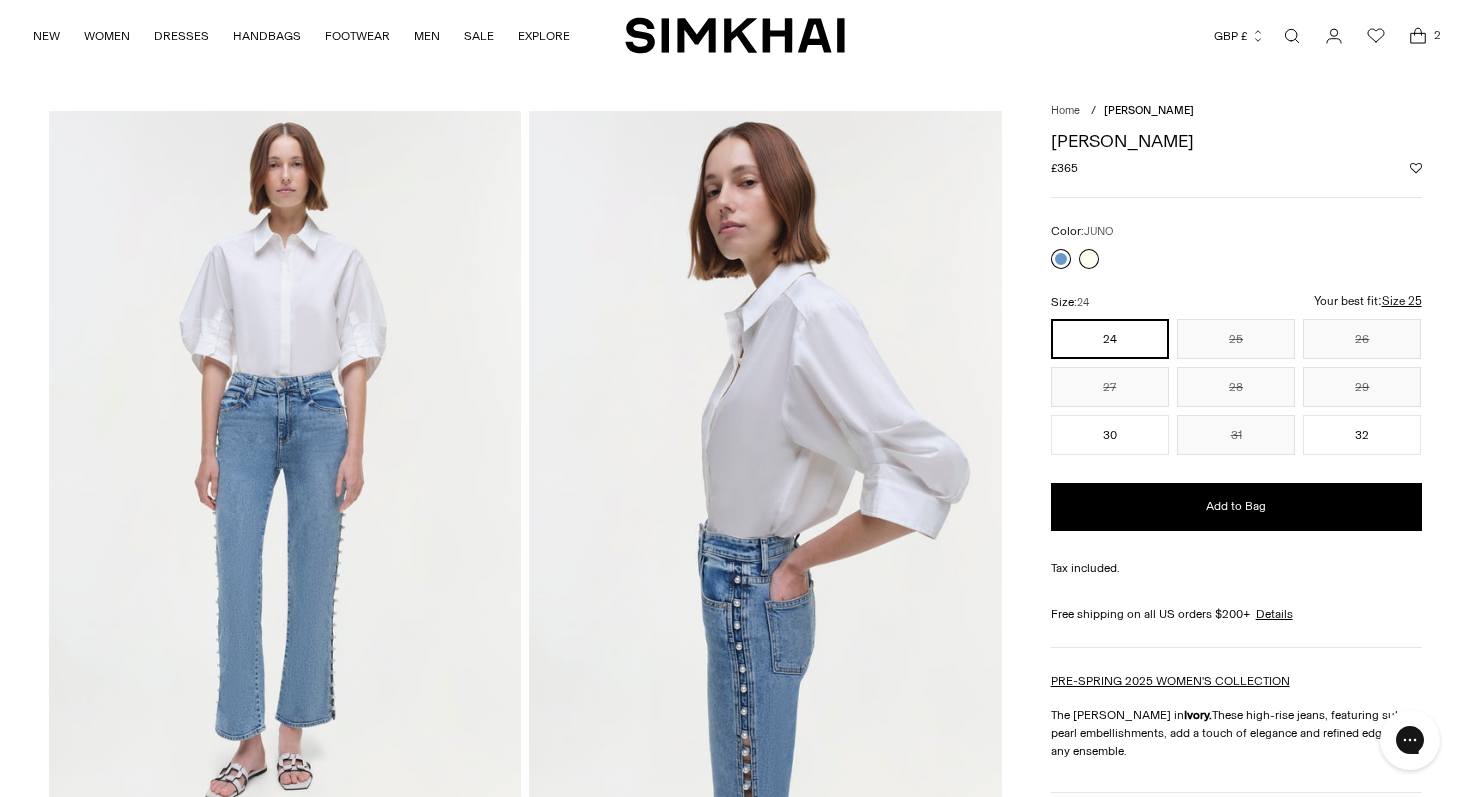 click at bounding box center [1061, 259] 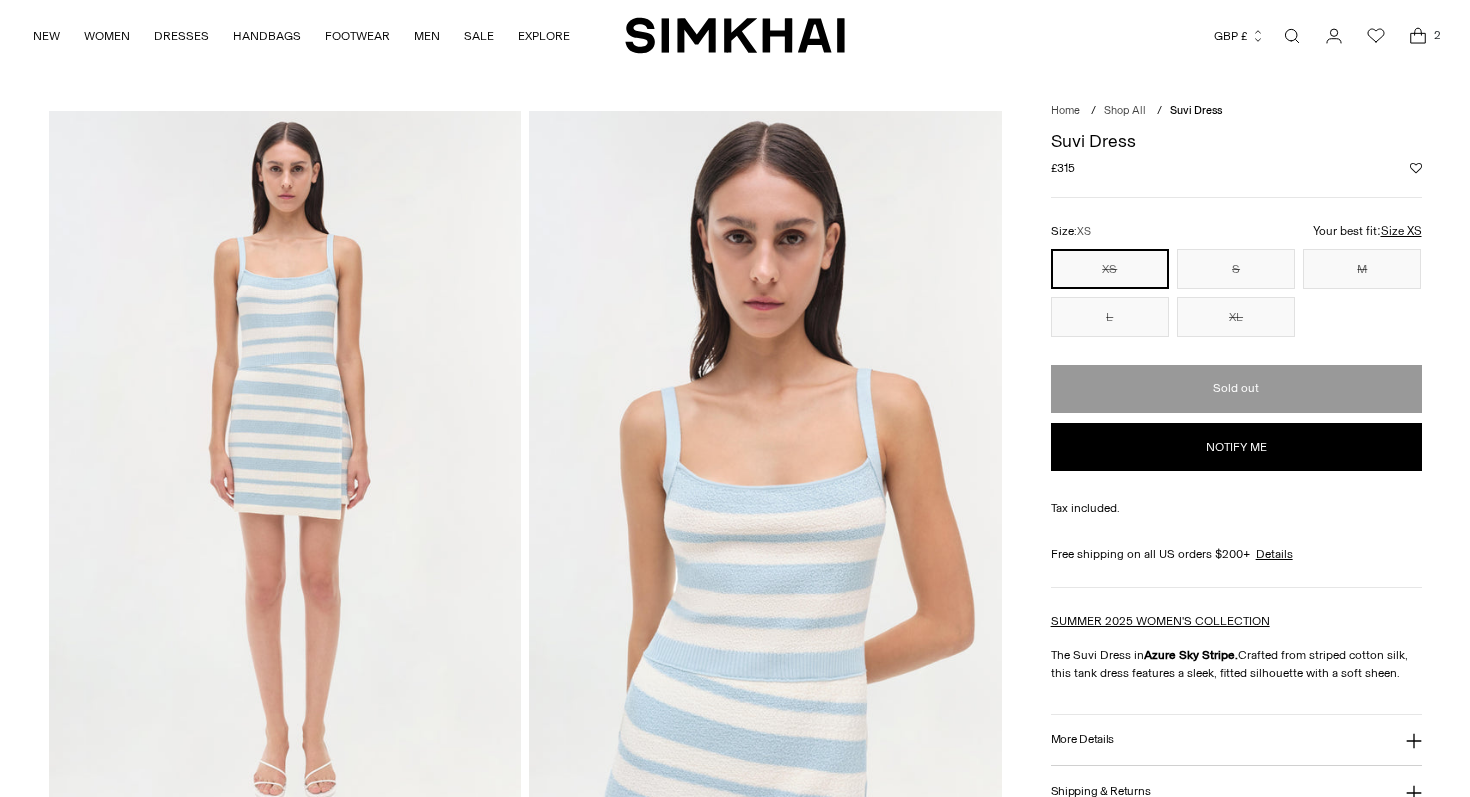 scroll, scrollTop: 0, scrollLeft: 0, axis: both 